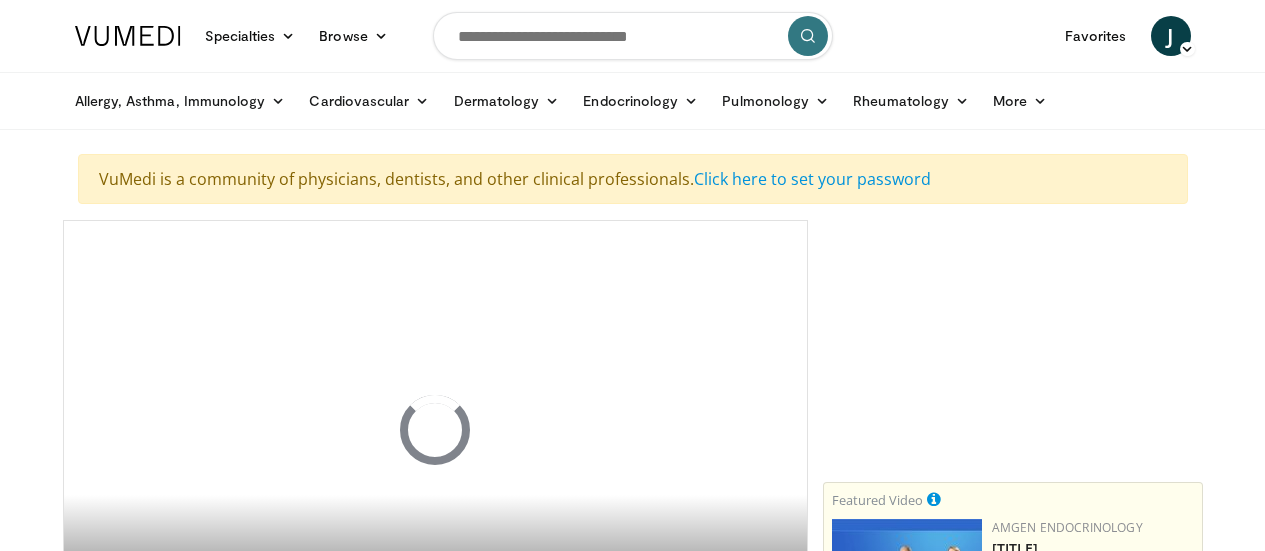 scroll, scrollTop: 0, scrollLeft: 0, axis: both 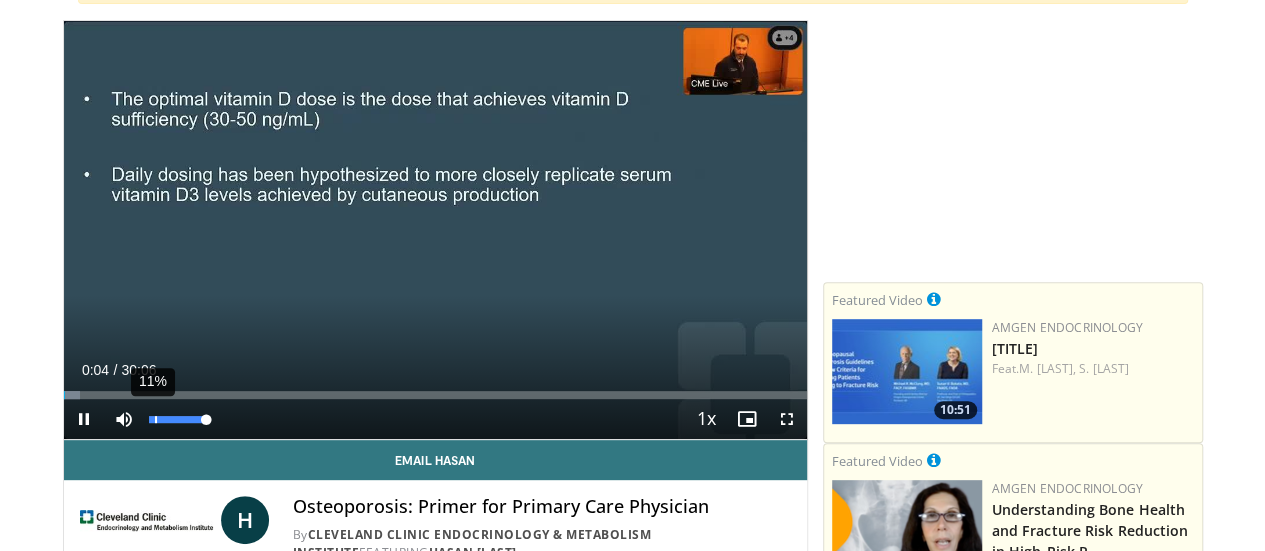 click on "11%" at bounding box center (177, 419) 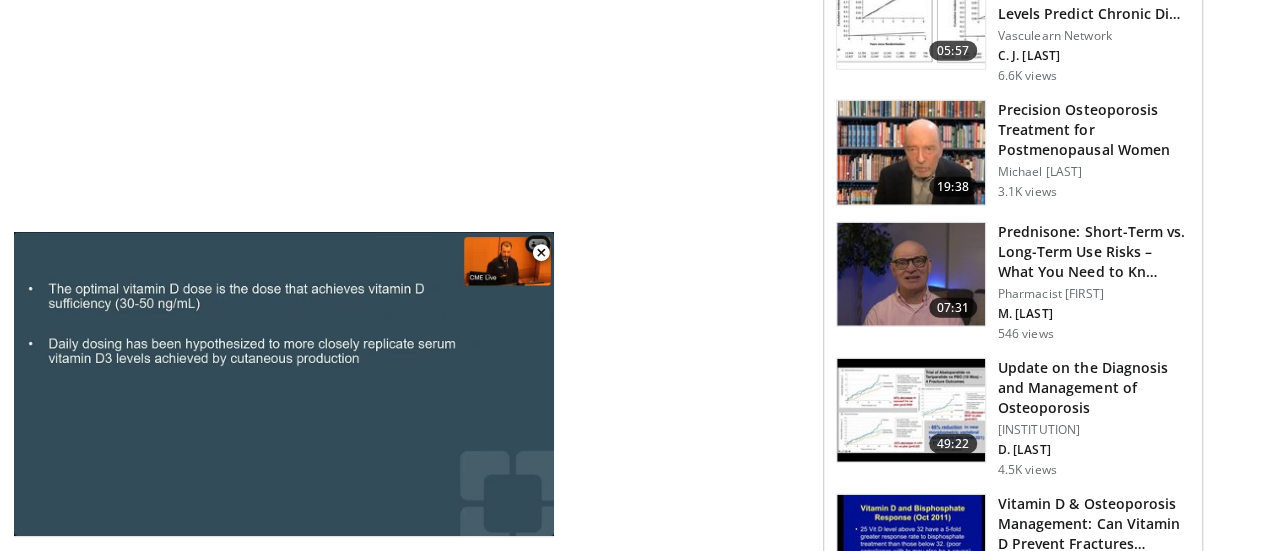 scroll, scrollTop: 2500, scrollLeft: 0, axis: vertical 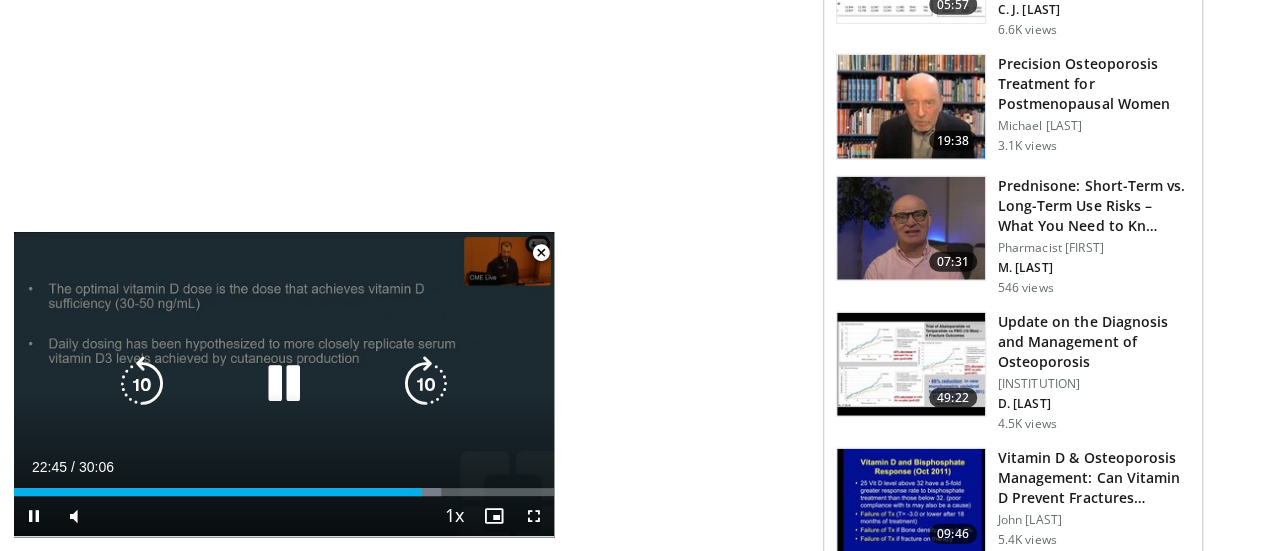click at bounding box center (284, 384) 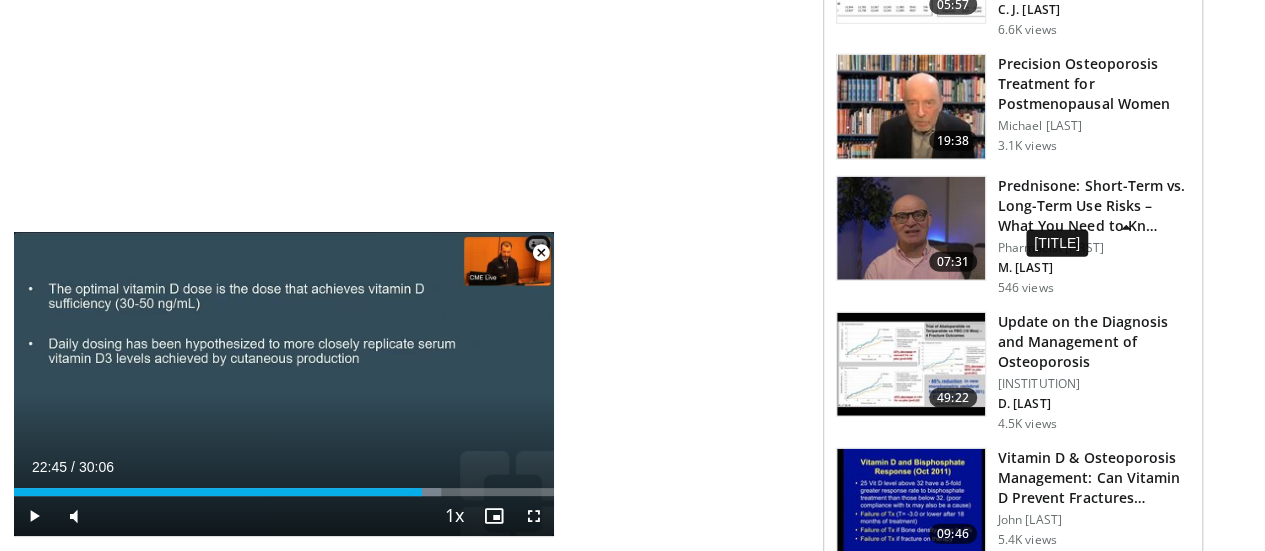 click on "Prednisone: Short-Term vs. Long-Term Use Risks – What You Need to Kn…" at bounding box center [1094, 206] 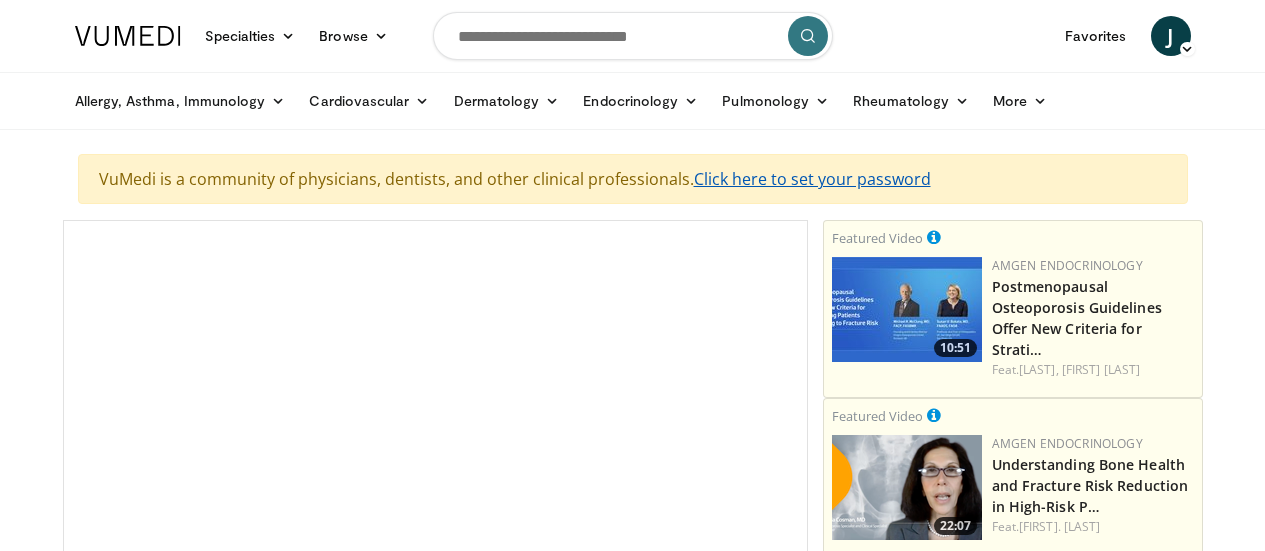 scroll, scrollTop: 0, scrollLeft: 0, axis: both 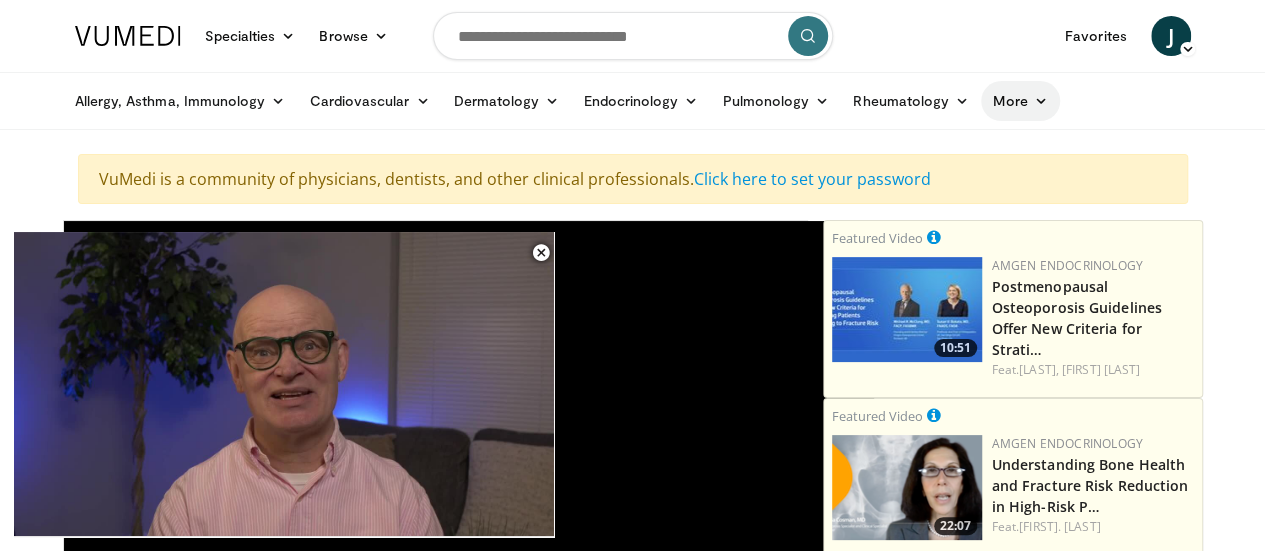 click at bounding box center (1040, 101) 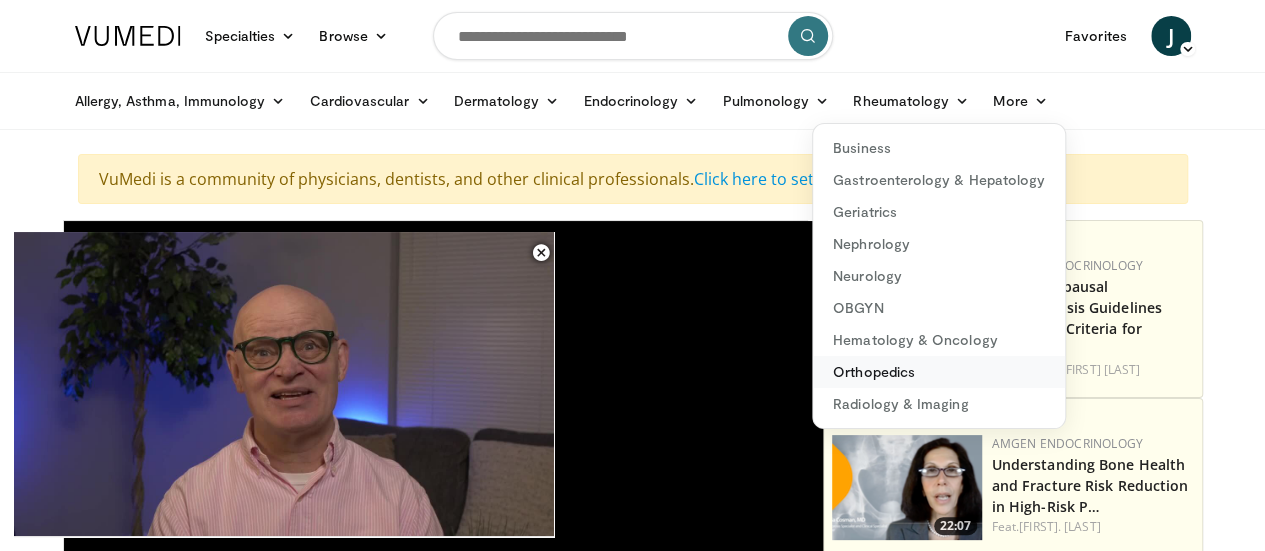 click on "Orthopedics" at bounding box center (939, 372) 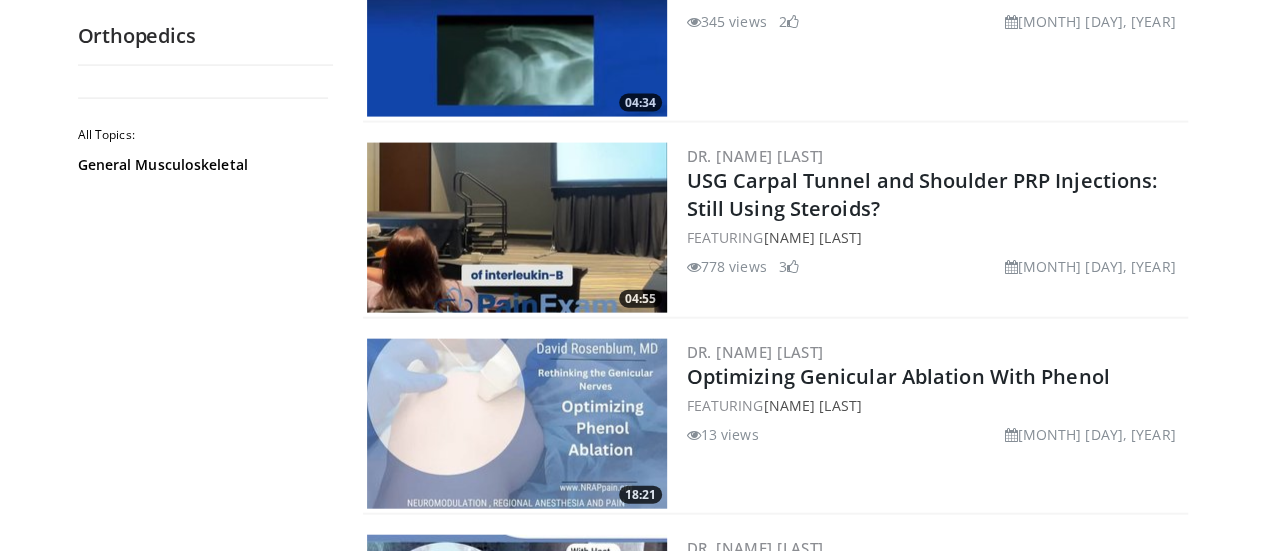 scroll, scrollTop: 2200, scrollLeft: 0, axis: vertical 